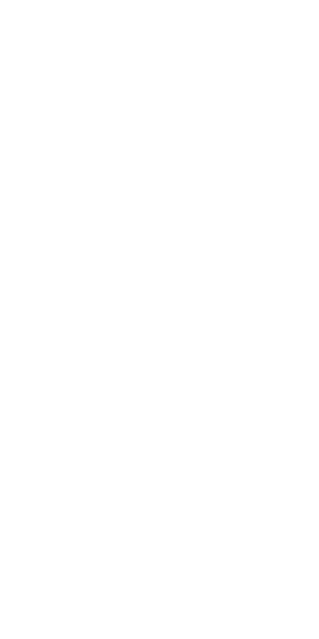 scroll, scrollTop: 0, scrollLeft: 0, axis: both 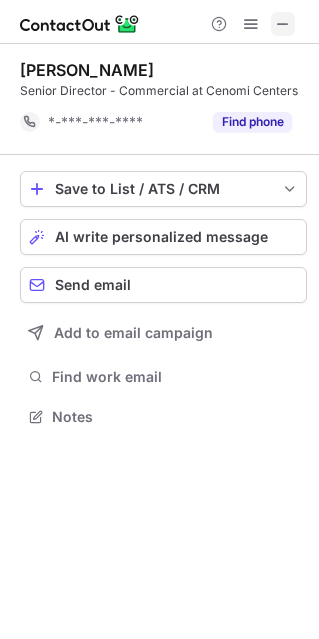 click at bounding box center (283, 24) 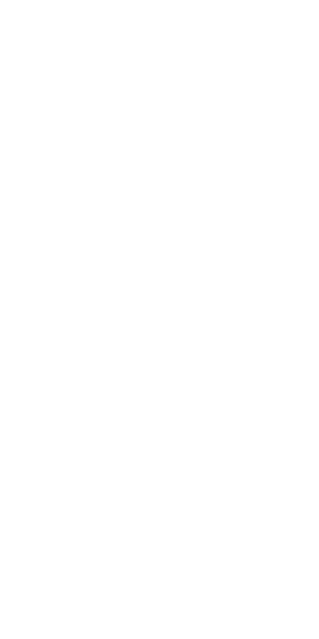 scroll, scrollTop: 0, scrollLeft: 0, axis: both 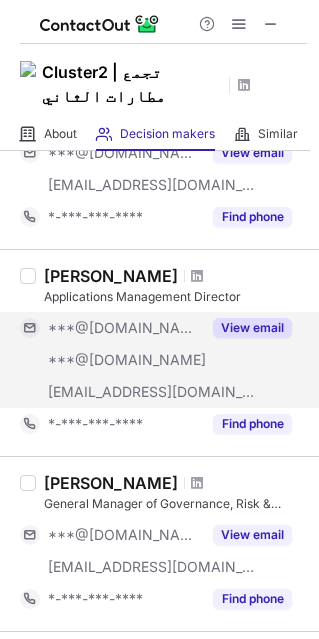 click on "***@matarat.com.sa" at bounding box center [152, 392] 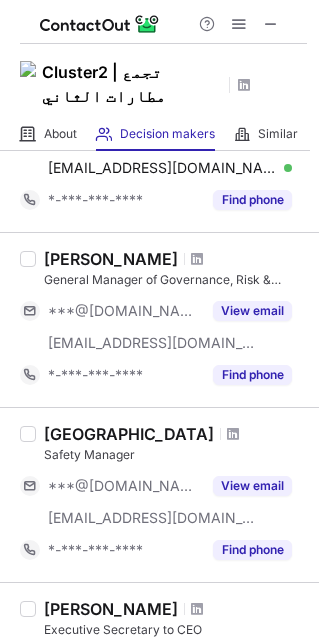 scroll, scrollTop: 1000, scrollLeft: 0, axis: vertical 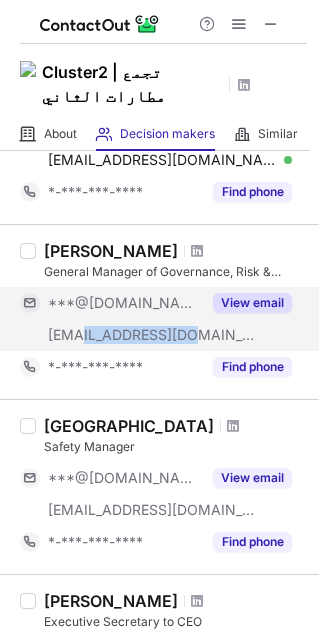 drag, startPoint x: 189, startPoint y: 336, endPoint x: 84, endPoint y: 333, distance: 105.04285 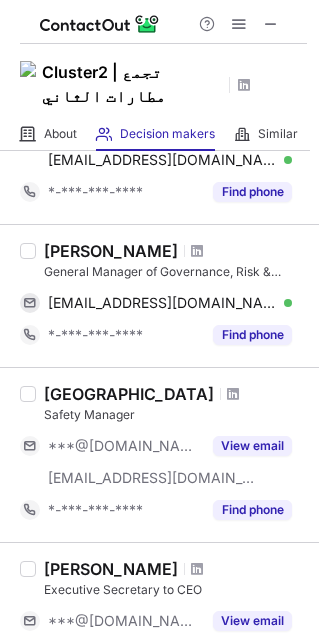 drag, startPoint x: 89, startPoint y: 334, endPoint x: 187, endPoint y: 388, distance: 111.89281 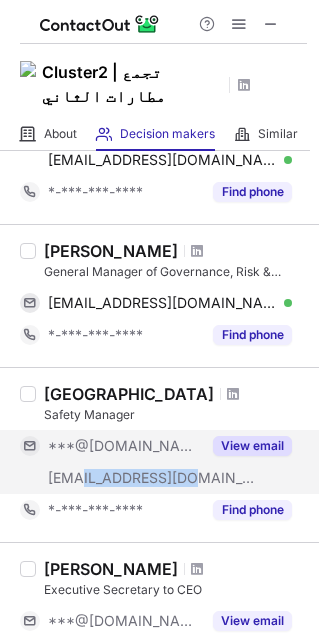 drag, startPoint x: 193, startPoint y: 468, endPoint x: 87, endPoint y: 485, distance: 107.35455 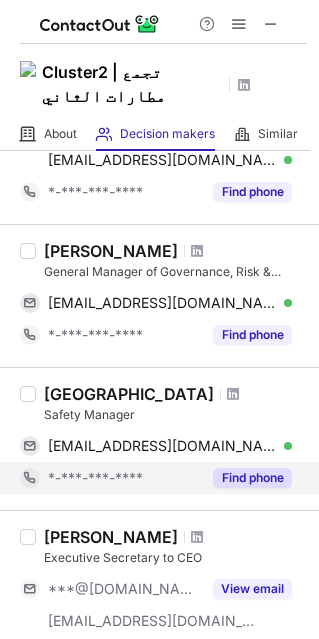 copy on "matarat.com.sa" 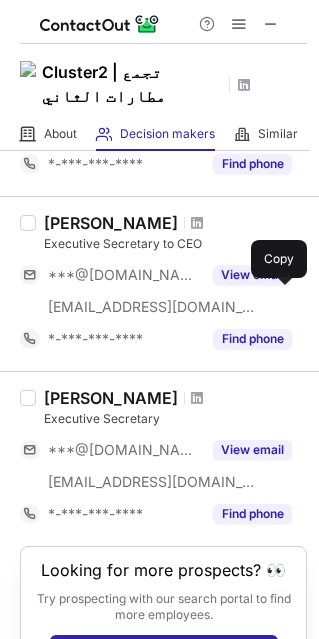 scroll, scrollTop: 1369, scrollLeft: 0, axis: vertical 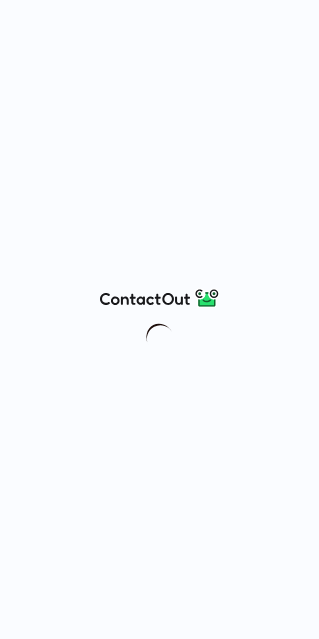 click at bounding box center (159, 319) 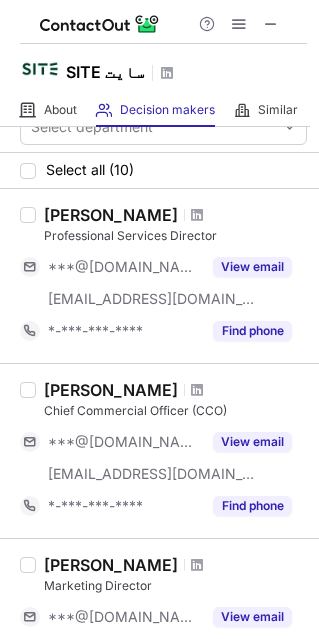 scroll, scrollTop: 0, scrollLeft: 0, axis: both 